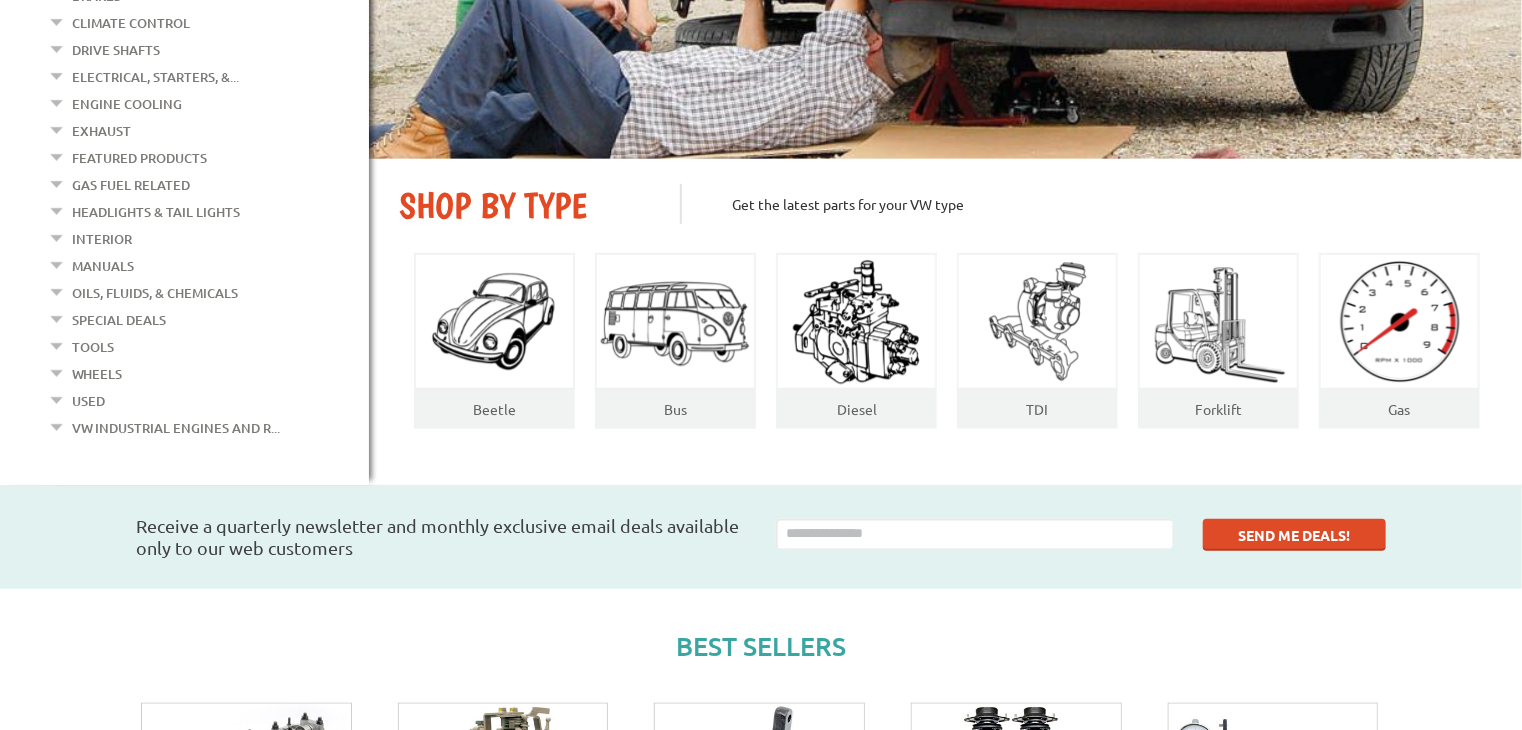 scroll, scrollTop: 516, scrollLeft: 0, axis: vertical 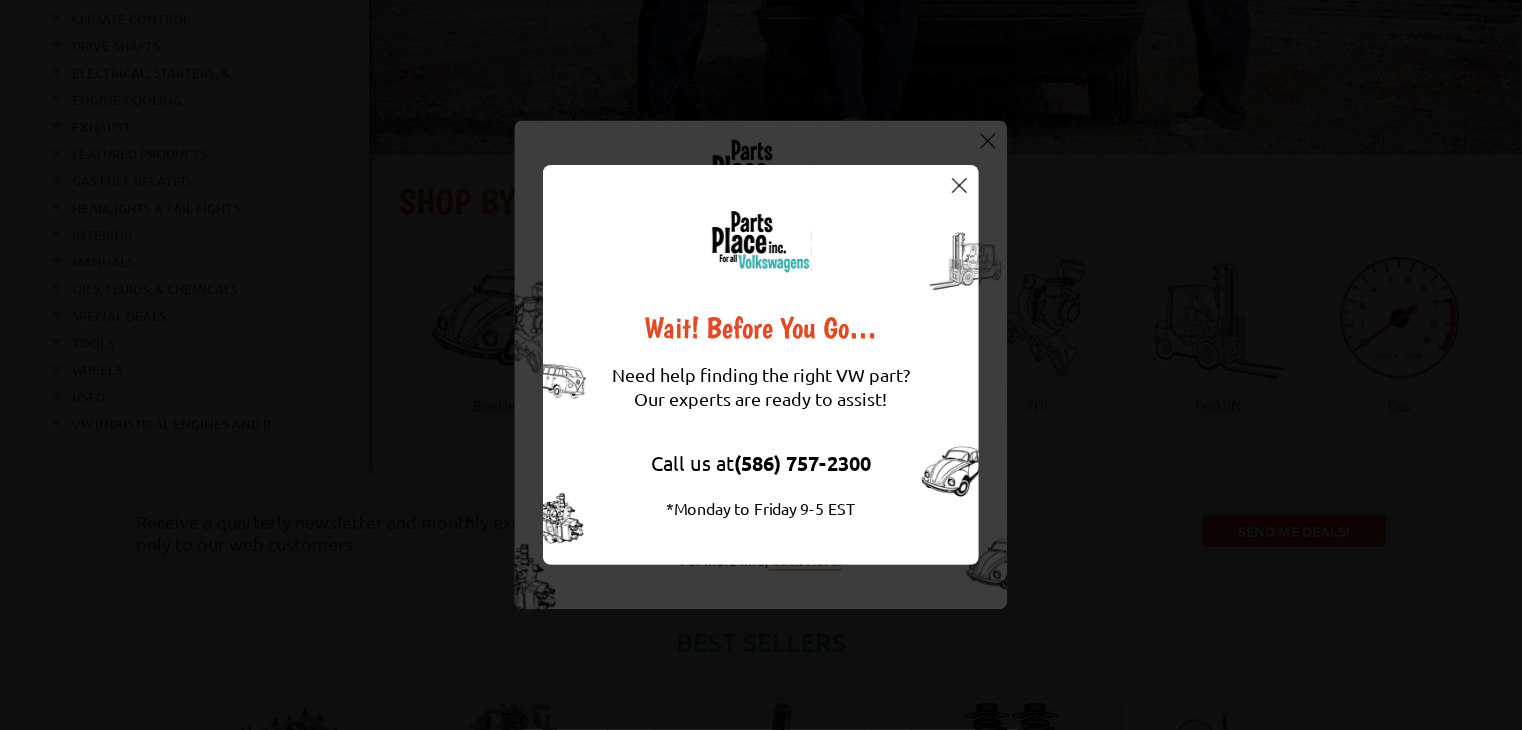 click at bounding box center [959, 185] 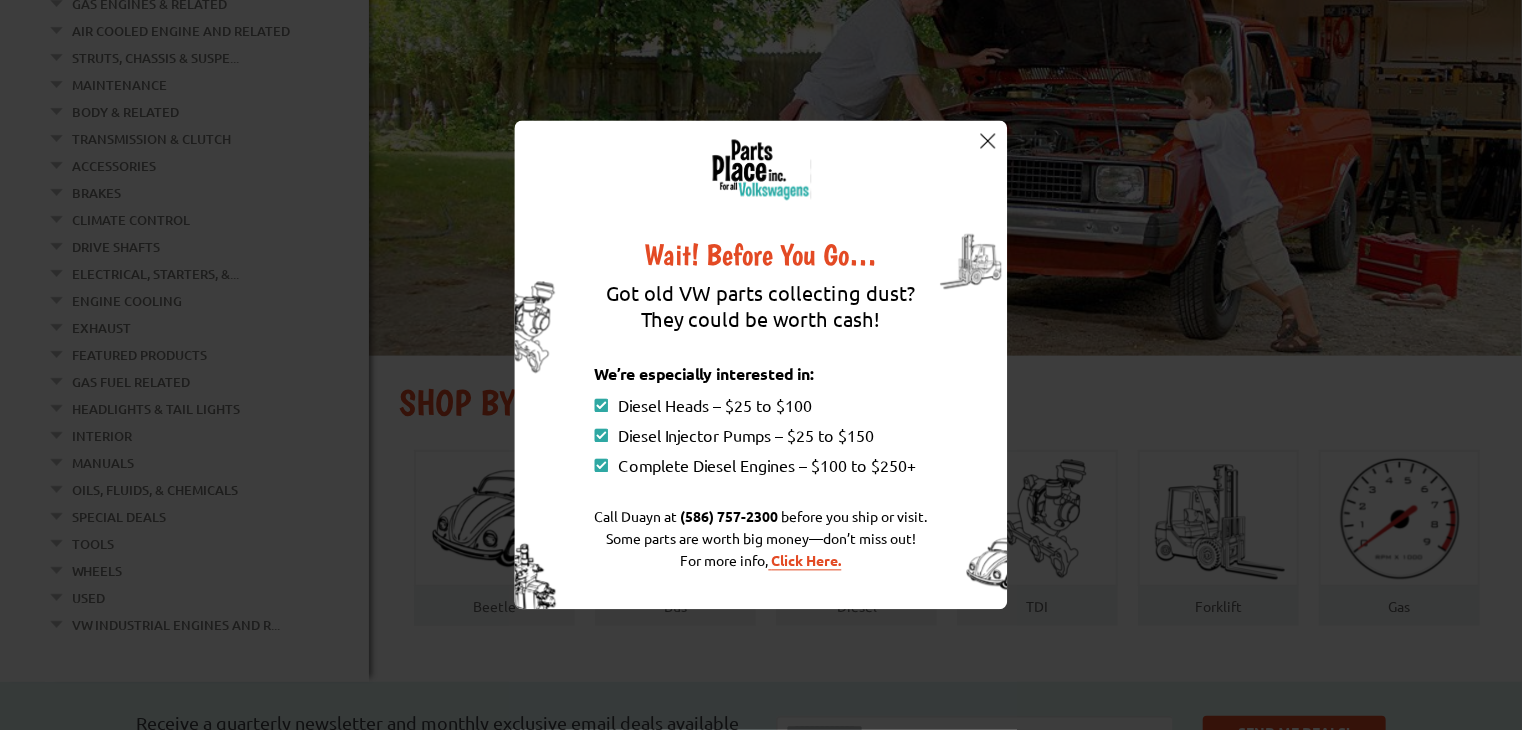 click at bounding box center (988, 141) 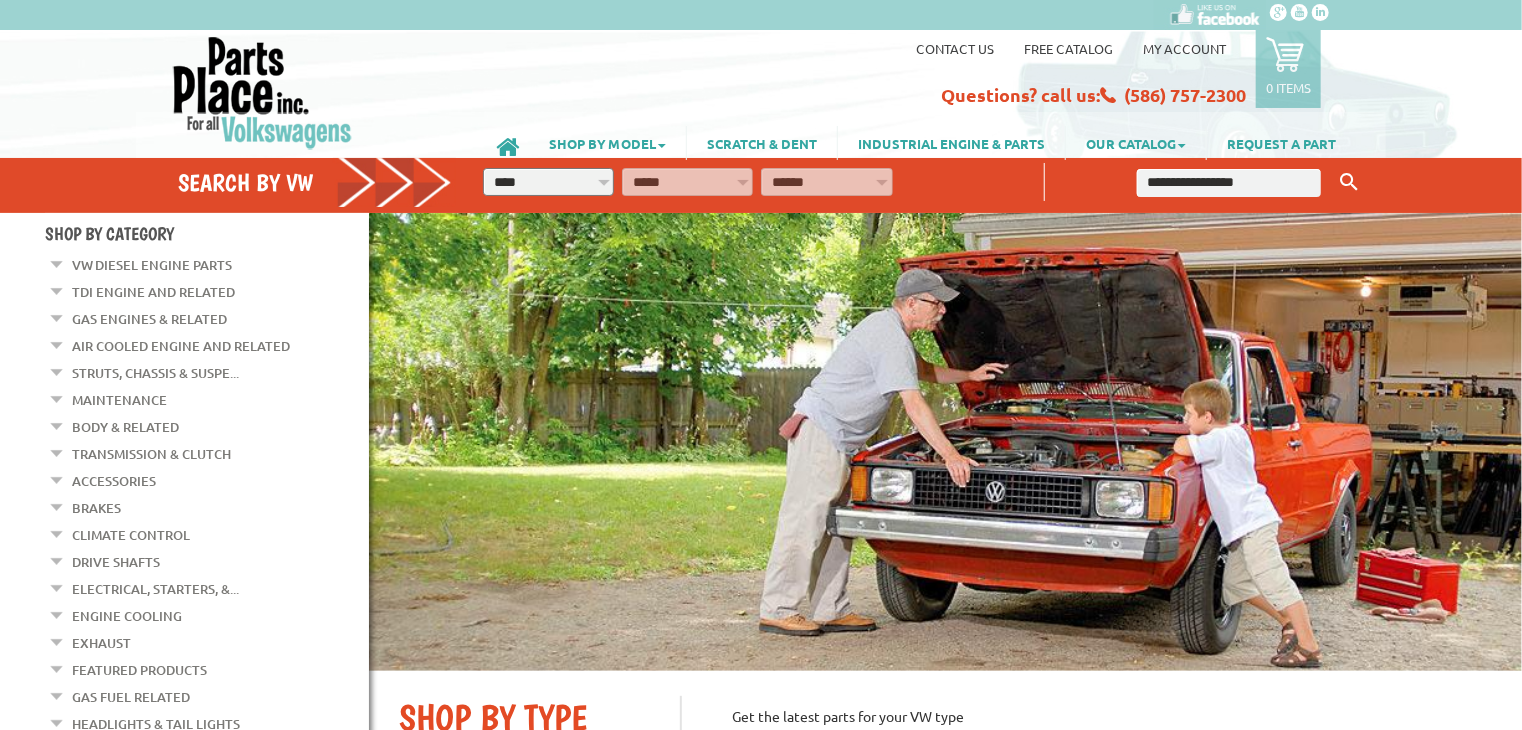 click on "Contact us" at bounding box center [955, 48] 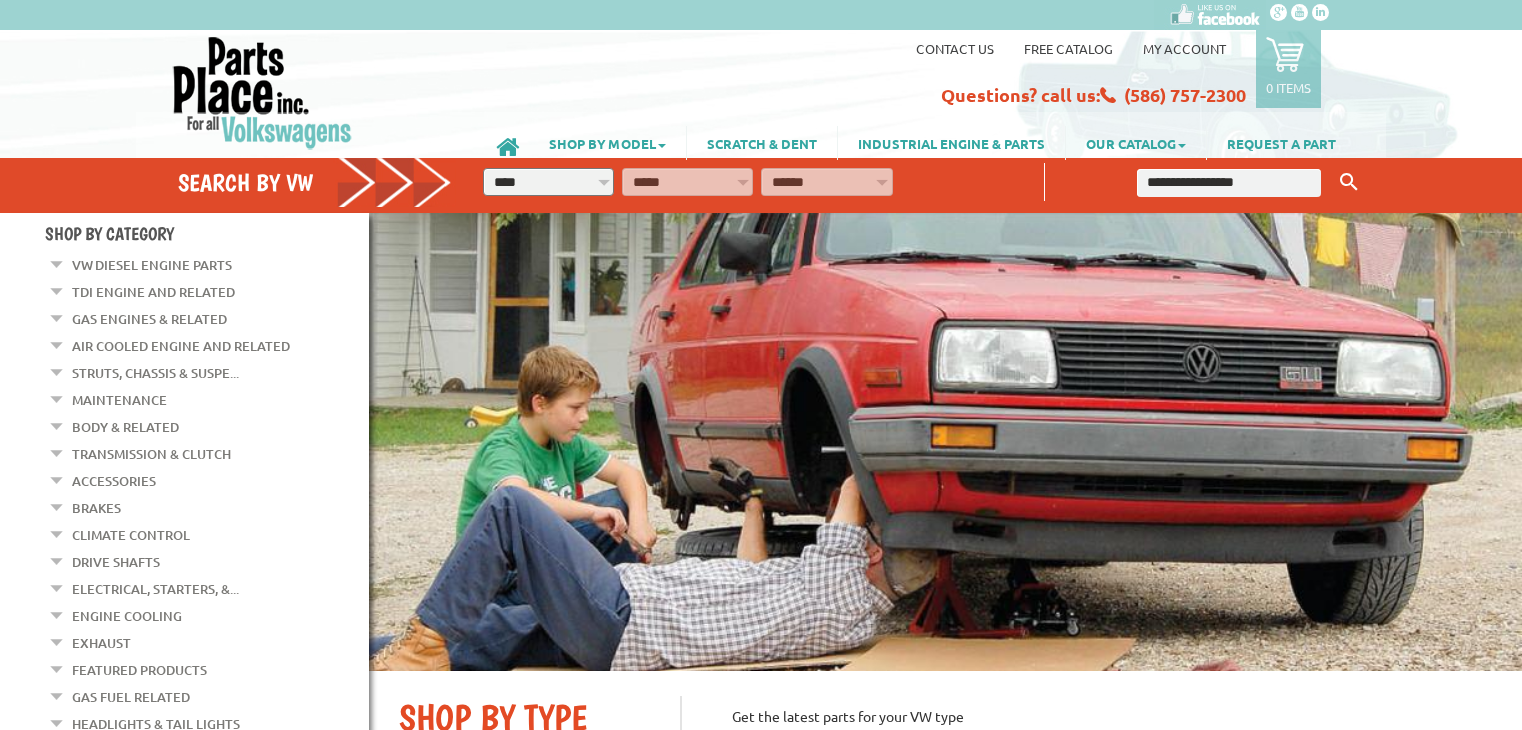 scroll, scrollTop: 0, scrollLeft: 0, axis: both 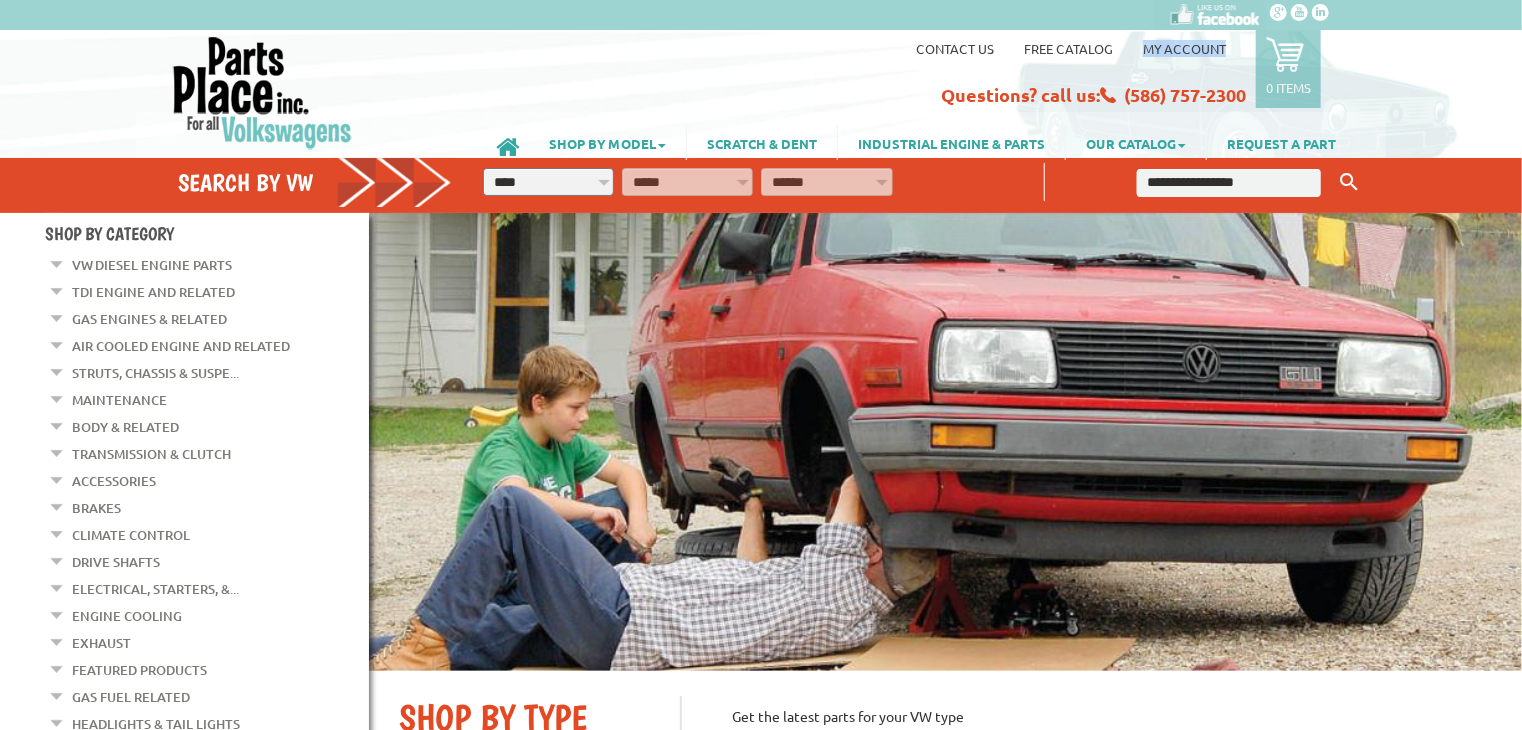 drag, startPoint x: 1120, startPoint y: 84, endPoint x: 1208, endPoint y: 80, distance: 88.09086 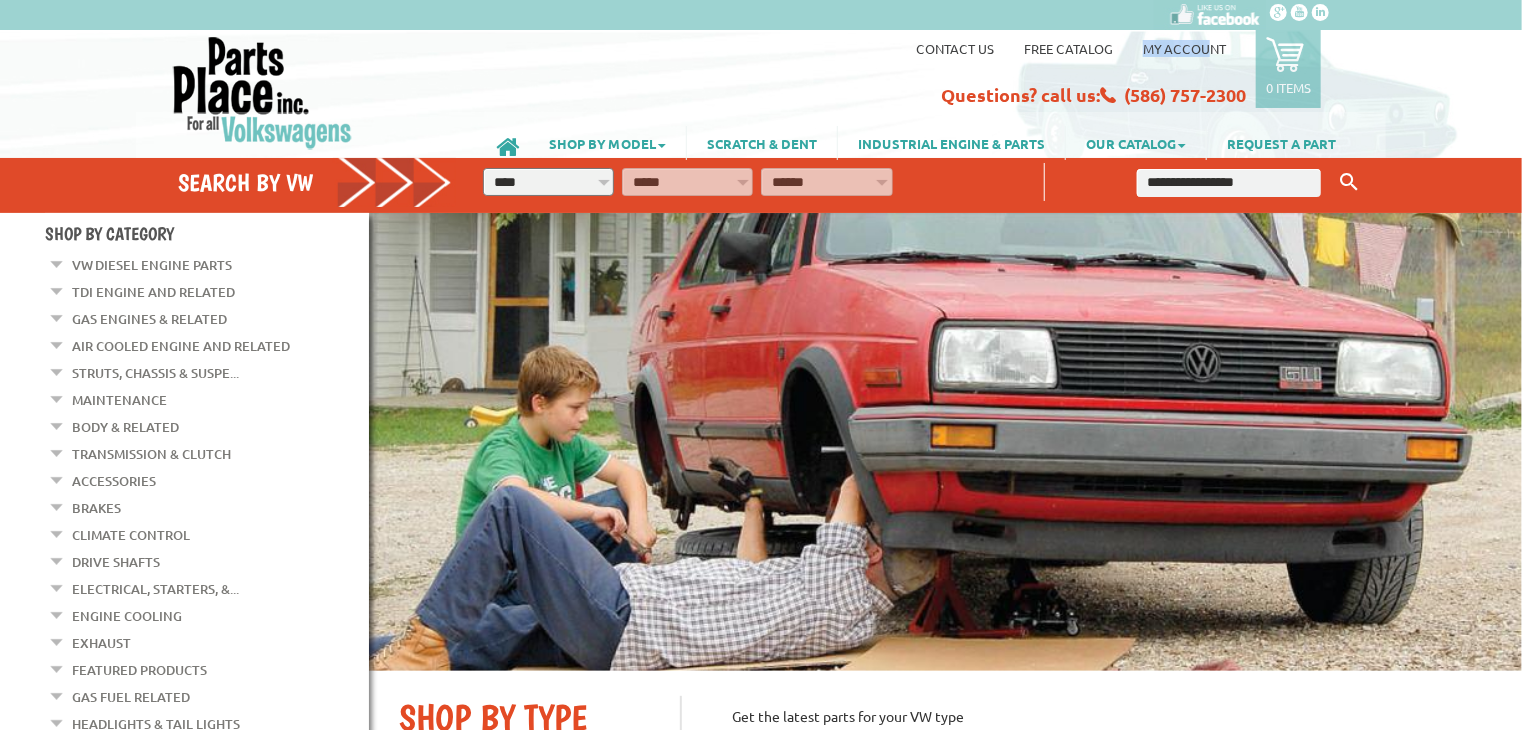 click on "Contact us
Free Catalog
My Account
0 items
Recently added item(s)         ×
You have no items in your shopping cart." at bounding box center [1126, 69] 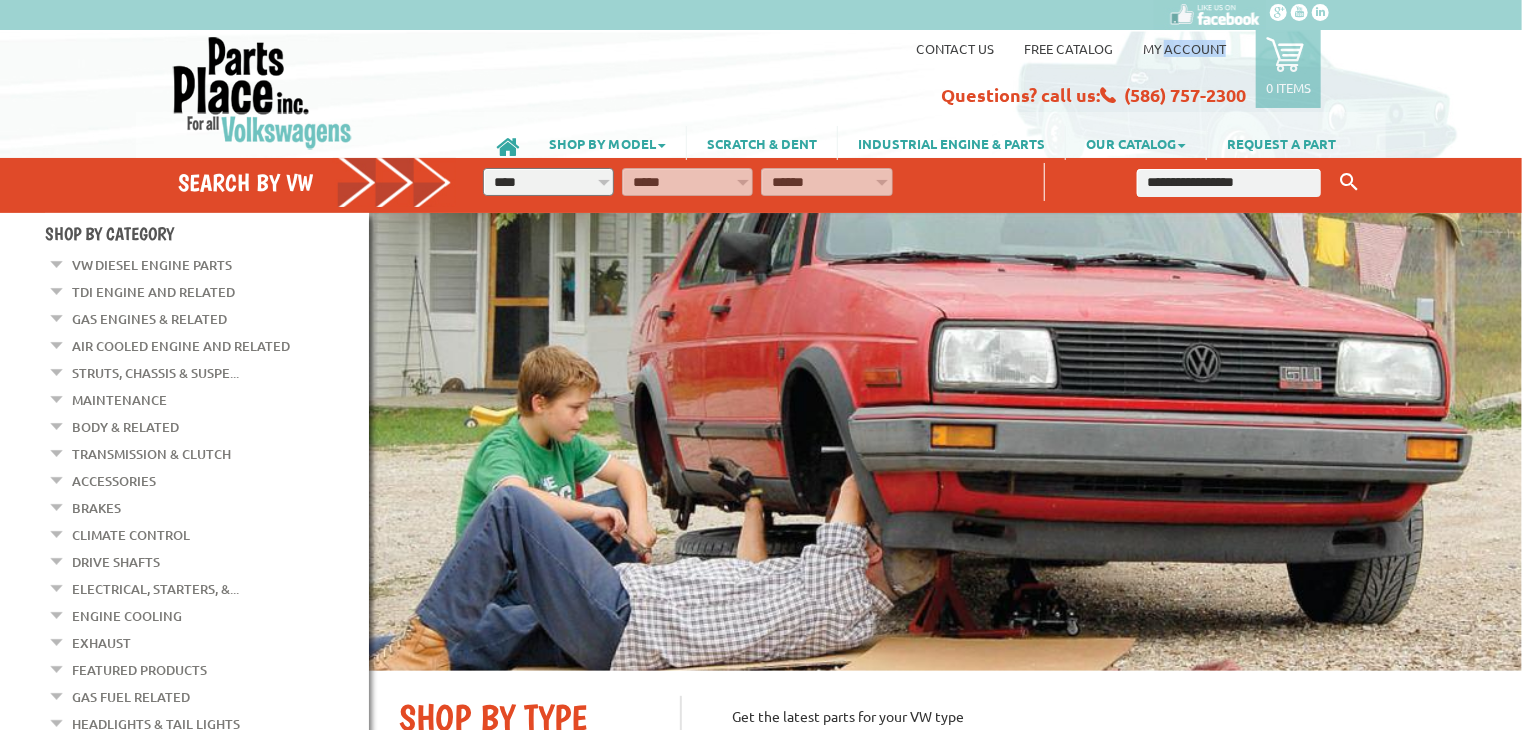 click on "Contact us
Free Catalog
My Account
0 items
Recently added item(s)         ×
You have no items in your shopping cart." at bounding box center [1126, 69] 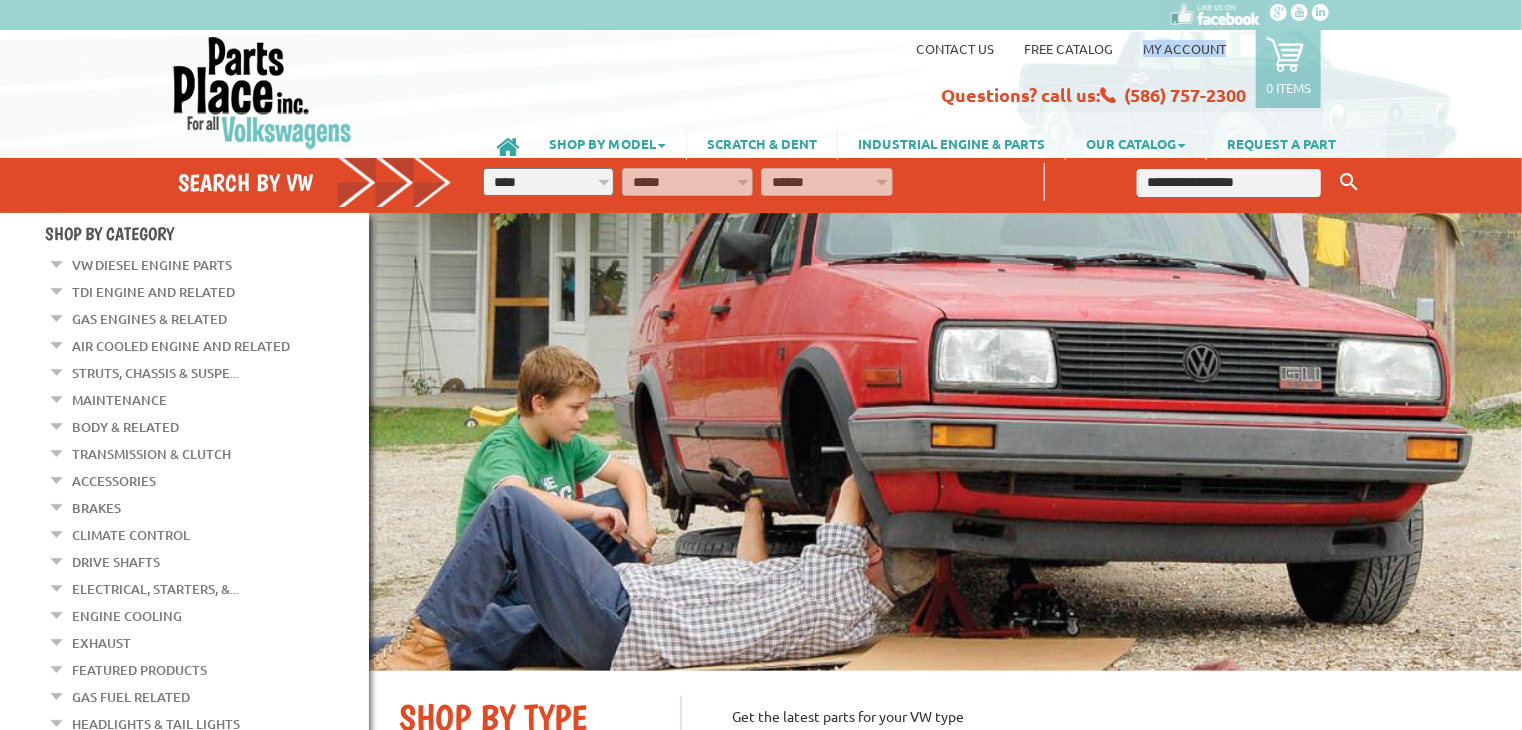 click on "Contact us
Free Catalog
My Account
0 items
Recently added item(s)         ×
You have no items in your shopping cart." at bounding box center (1126, 69) 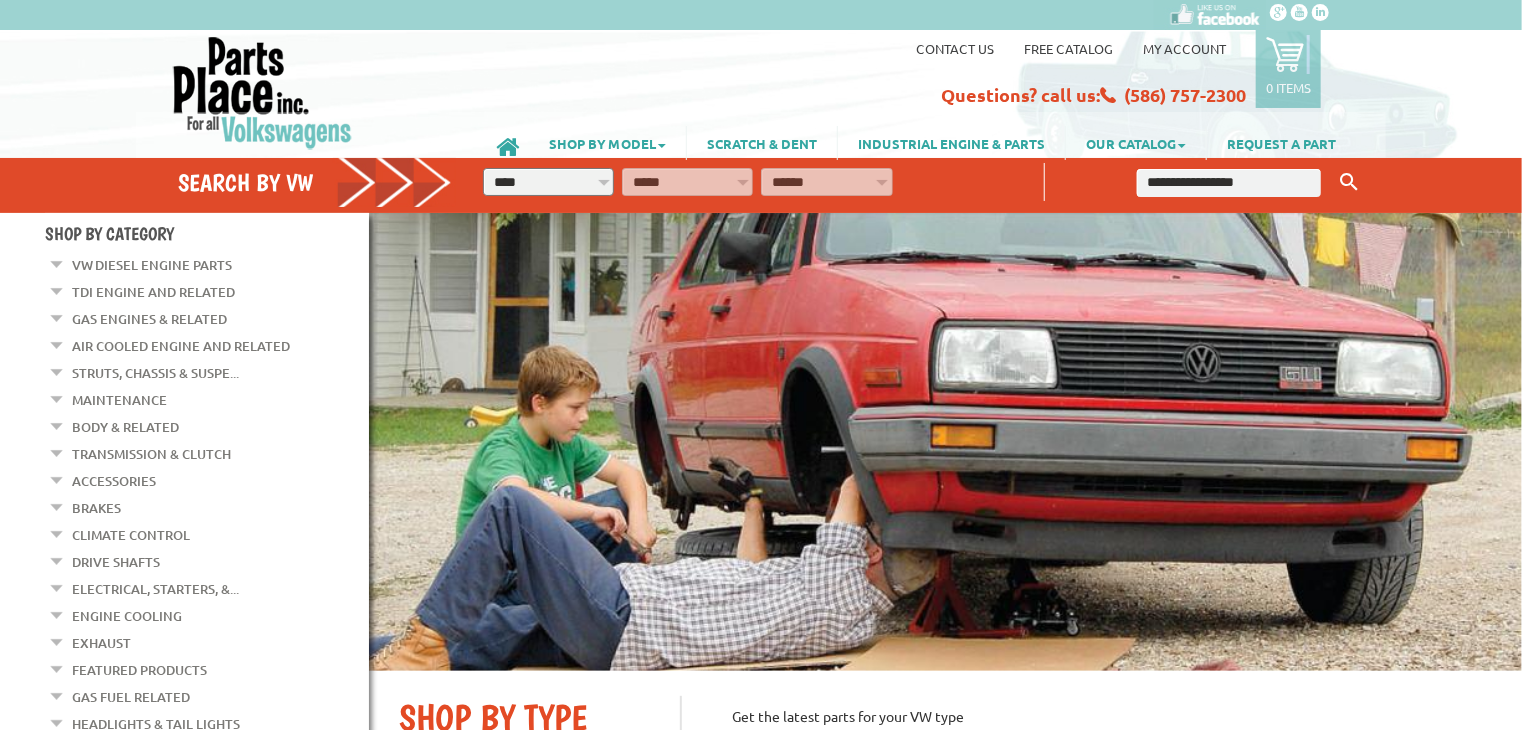 click on "Contact us
Free Catalog
My Account
0 items
Recently added item(s)         ×
You have no items in your shopping cart." at bounding box center [1126, 69] 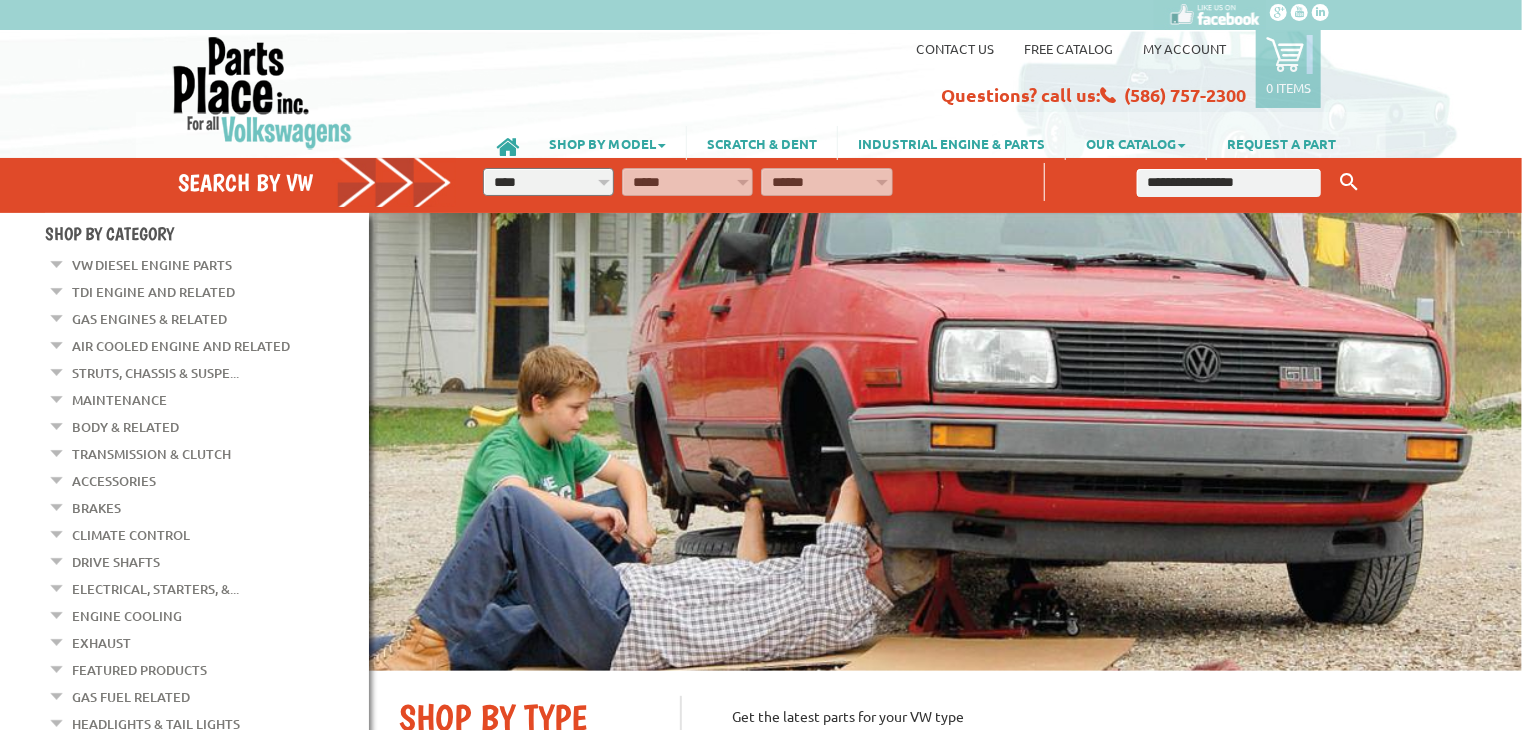 click on "Contact us
Free Catalog
My Account
0 items
Recently added item(s)         ×
You have no items in your shopping cart." at bounding box center (1126, 69) 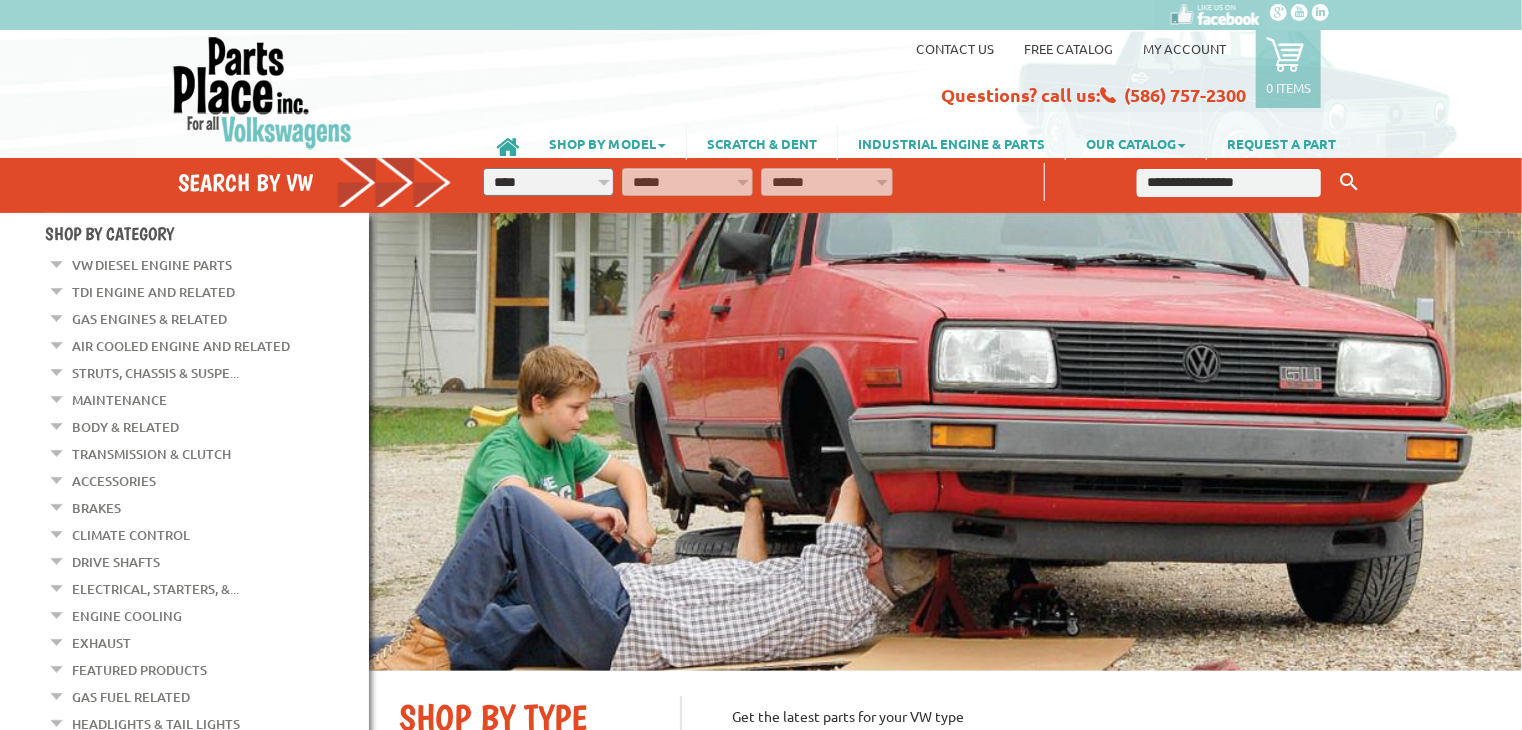 click on "Contact us
Free Catalog
My Account
0 items
Recently added item(s)         ×
You have no items in your shopping cart." at bounding box center (1126, 69) 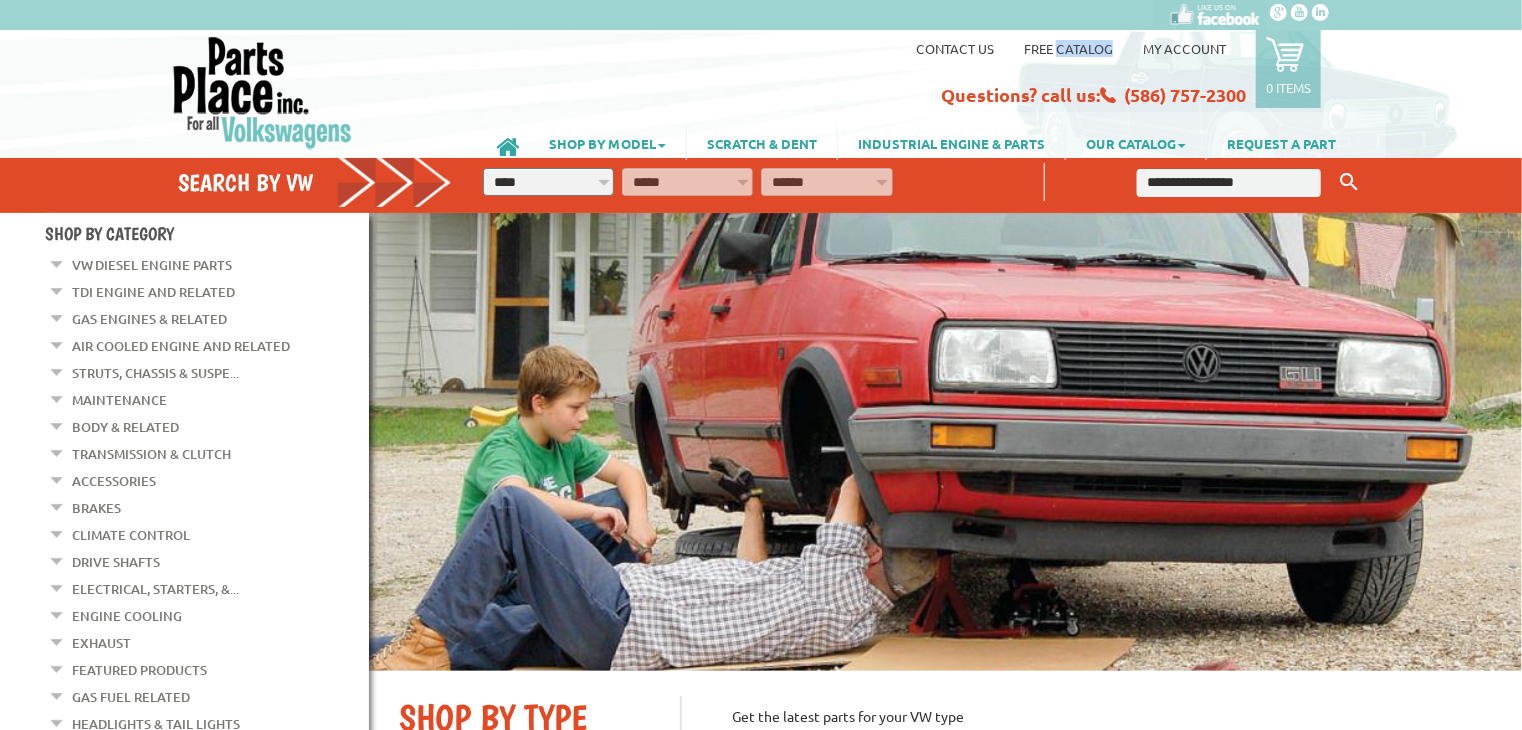click on "Contact us
Free Catalog
My Account
0 items
Recently added item(s)         ×
You have no items in your shopping cart." at bounding box center [1126, 69] 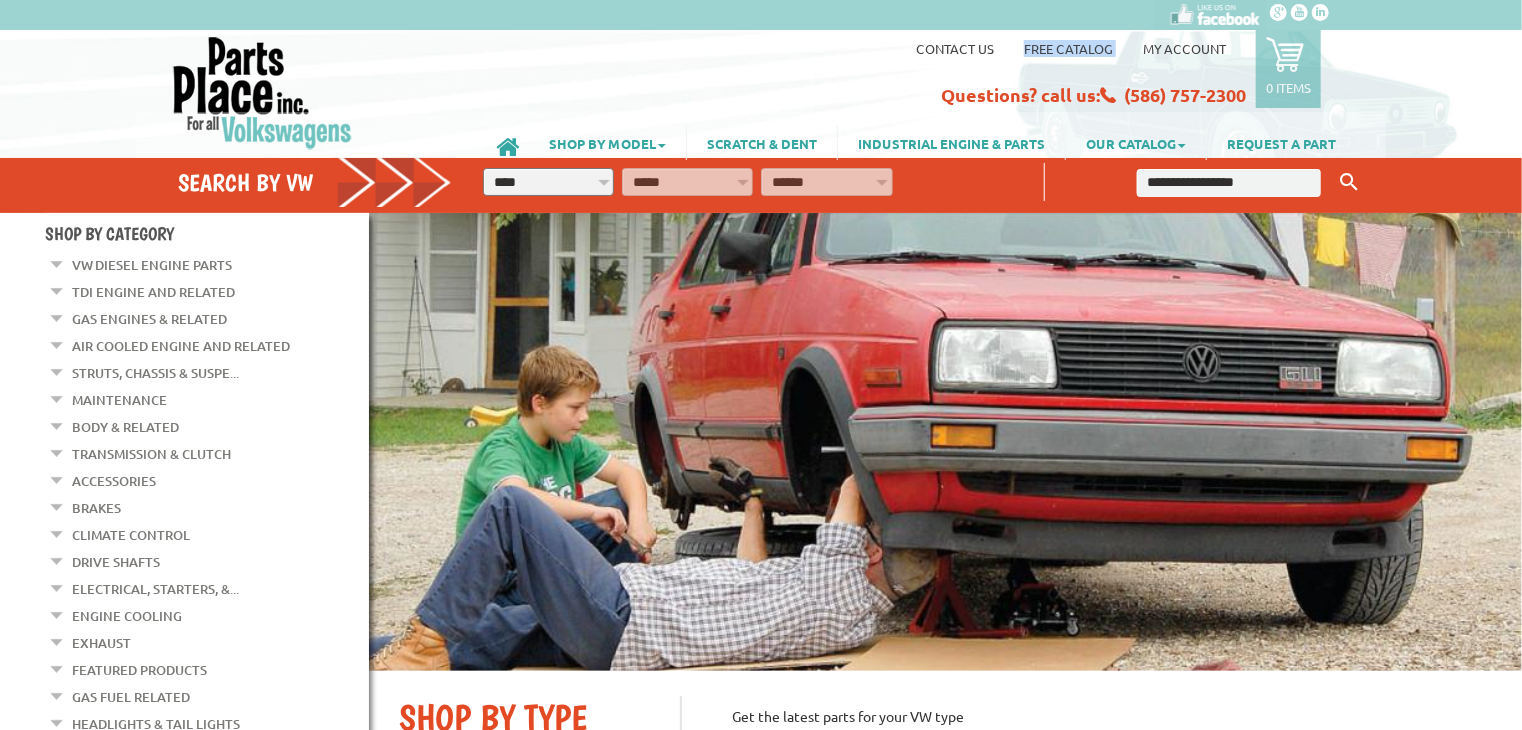 click on "Contact us
Free Catalog
My Account
0 items
Recently added item(s)         ×
You have no items in your shopping cart." at bounding box center (1126, 69) 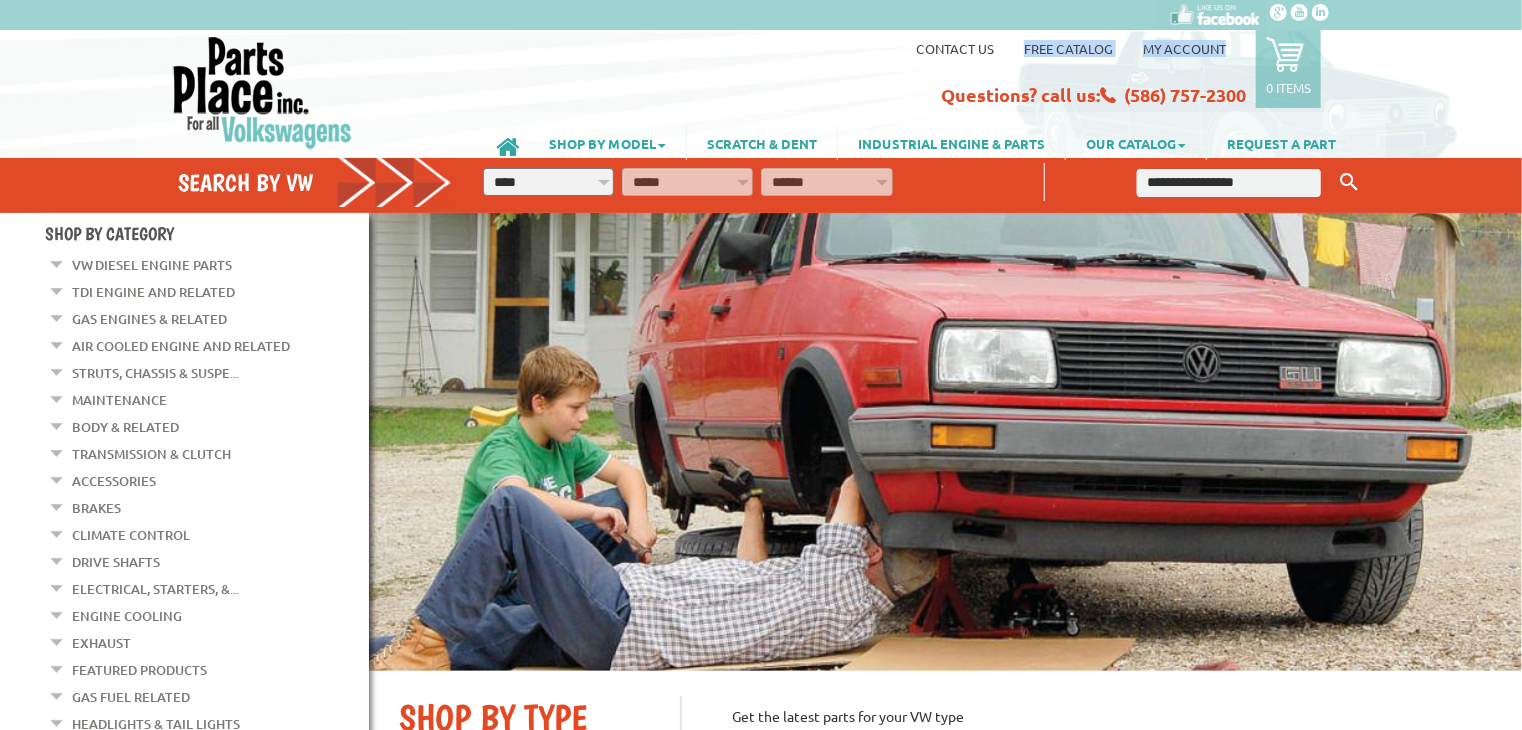 drag, startPoint x: 1103, startPoint y: 88, endPoint x: 1154, endPoint y: 87, distance: 51.009804 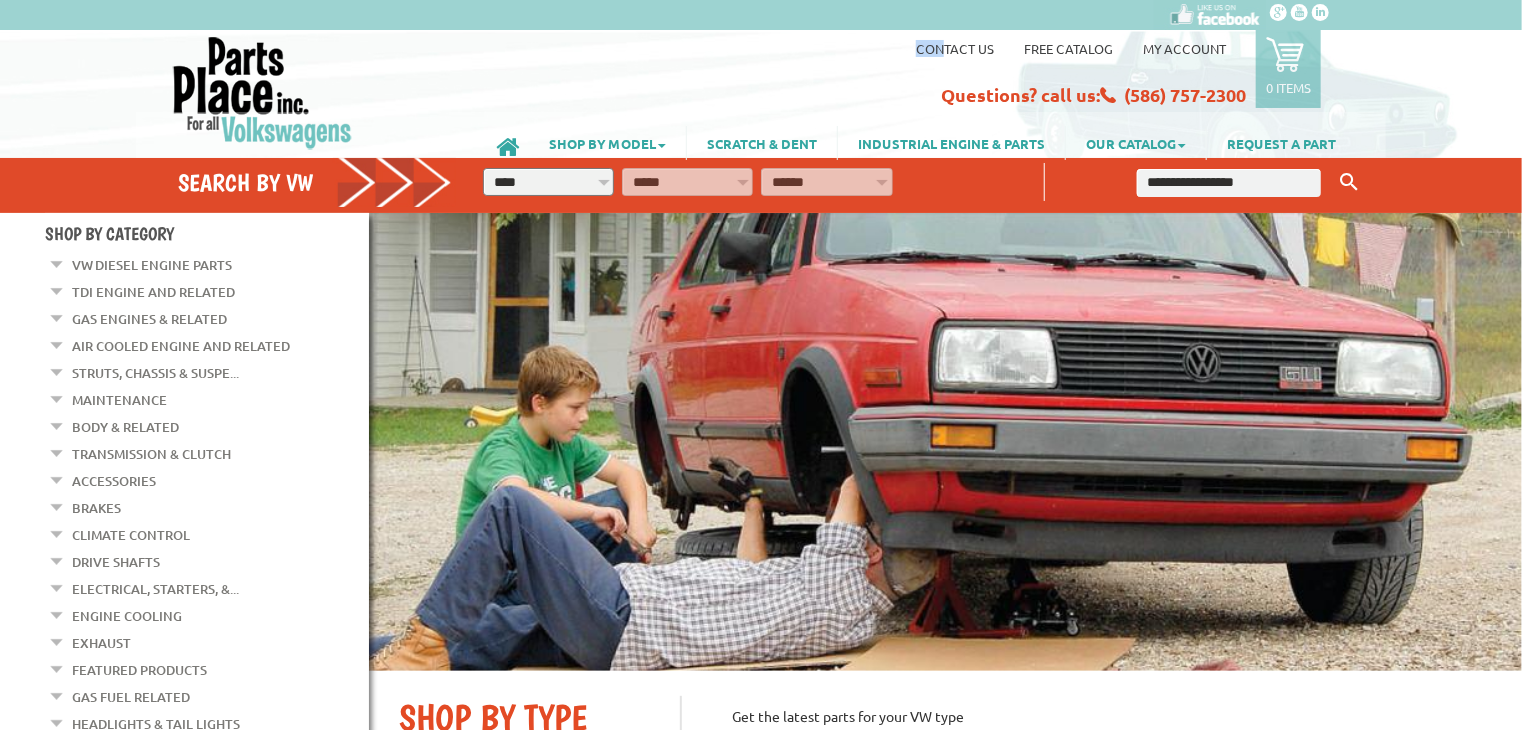 drag, startPoint x: 942, startPoint y: 81, endPoint x: 892, endPoint y: 73, distance: 50.635956 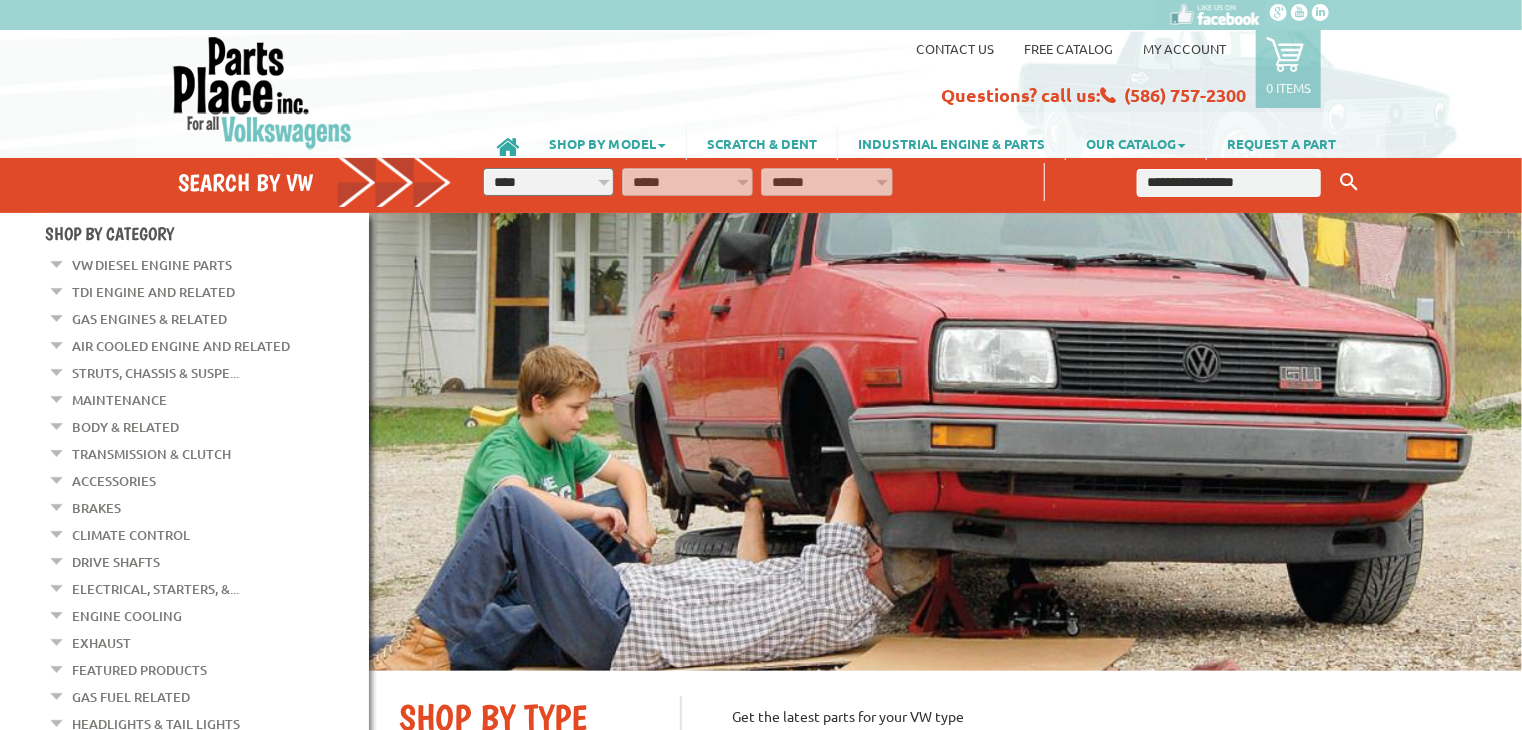 click on "Contact us
Free Catalog
My Account
0 items
Recently added item(s)         ×
You have no items in your shopping cart." at bounding box center (1126, 69) 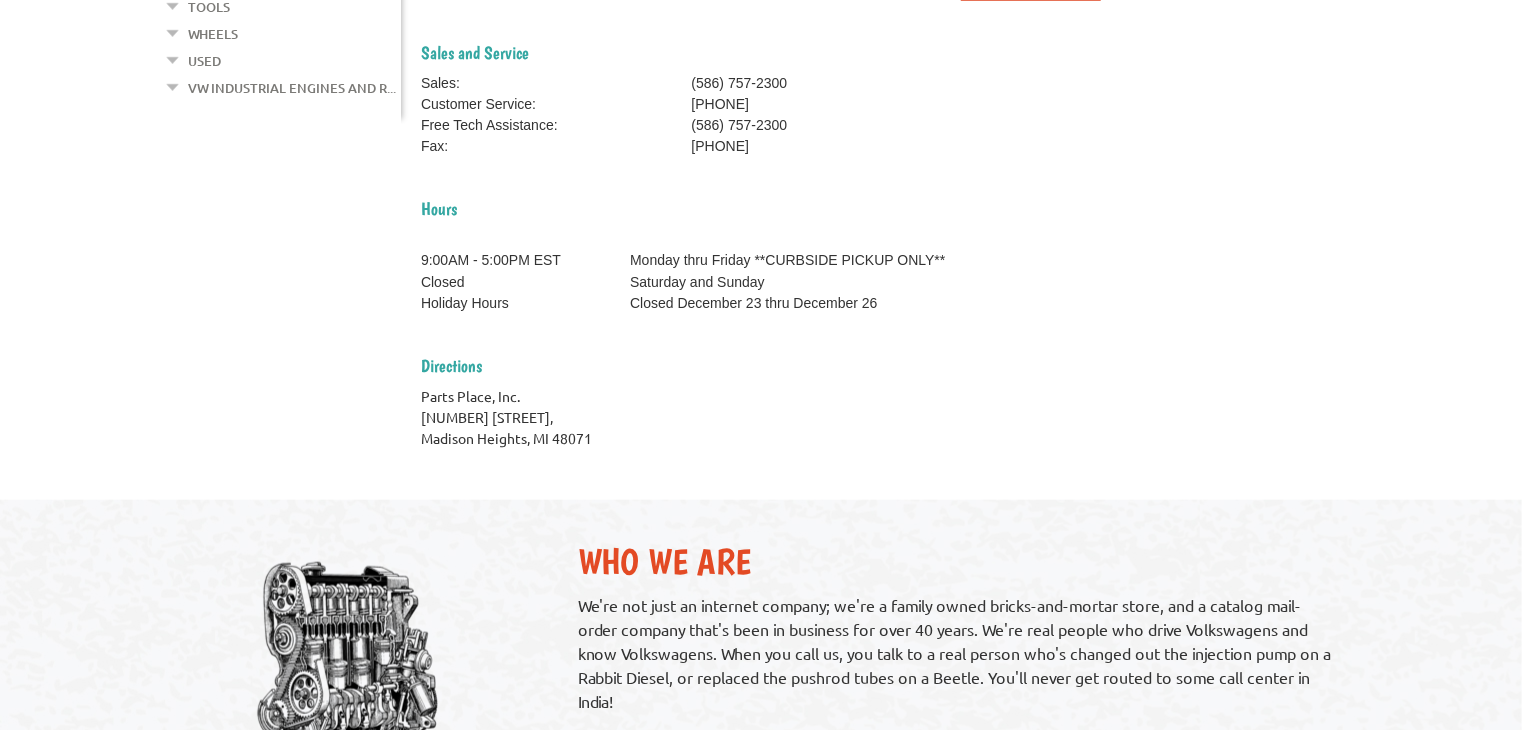 scroll, scrollTop: 766, scrollLeft: 0, axis: vertical 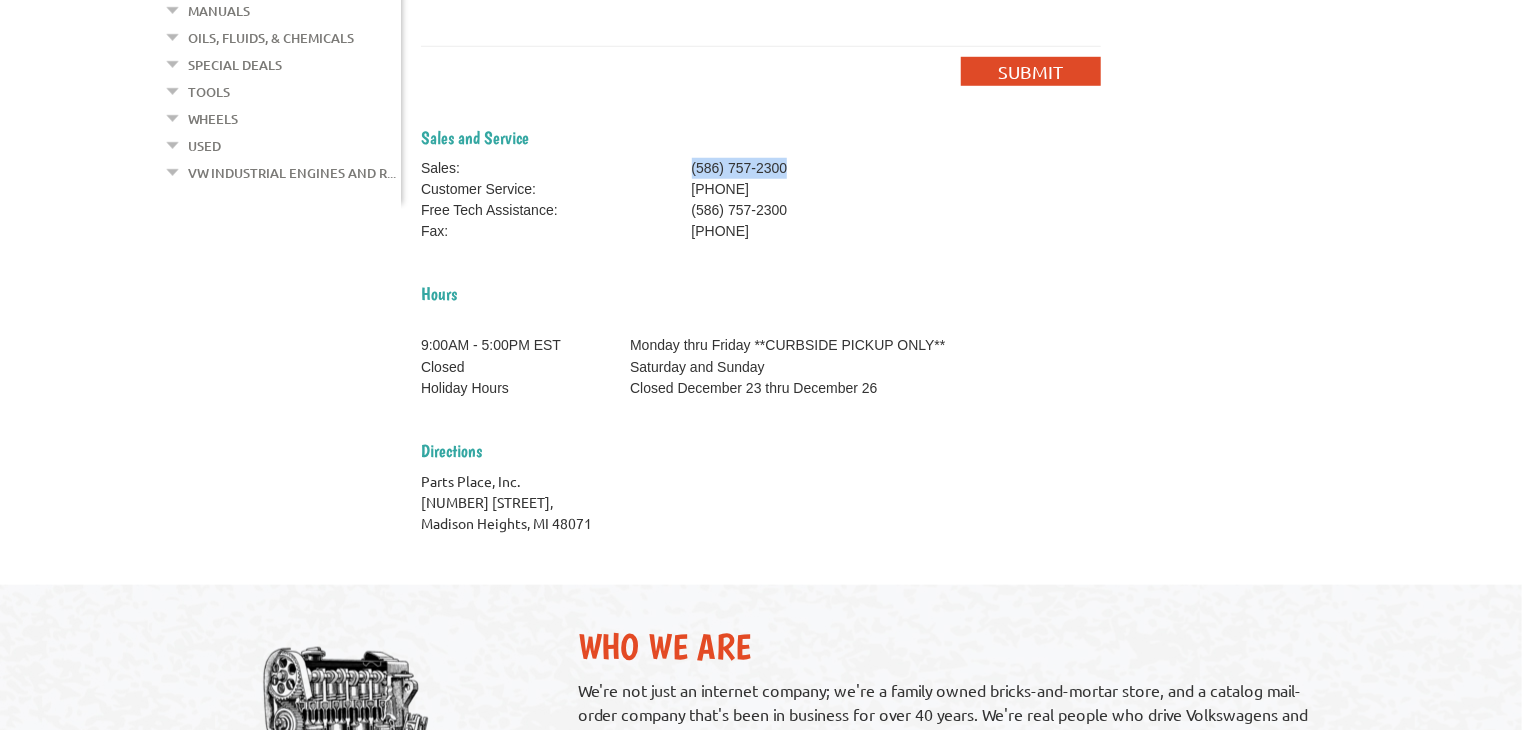 drag, startPoint x: 808, startPoint y: 160, endPoint x: 669, endPoint y: 162, distance: 139.01439 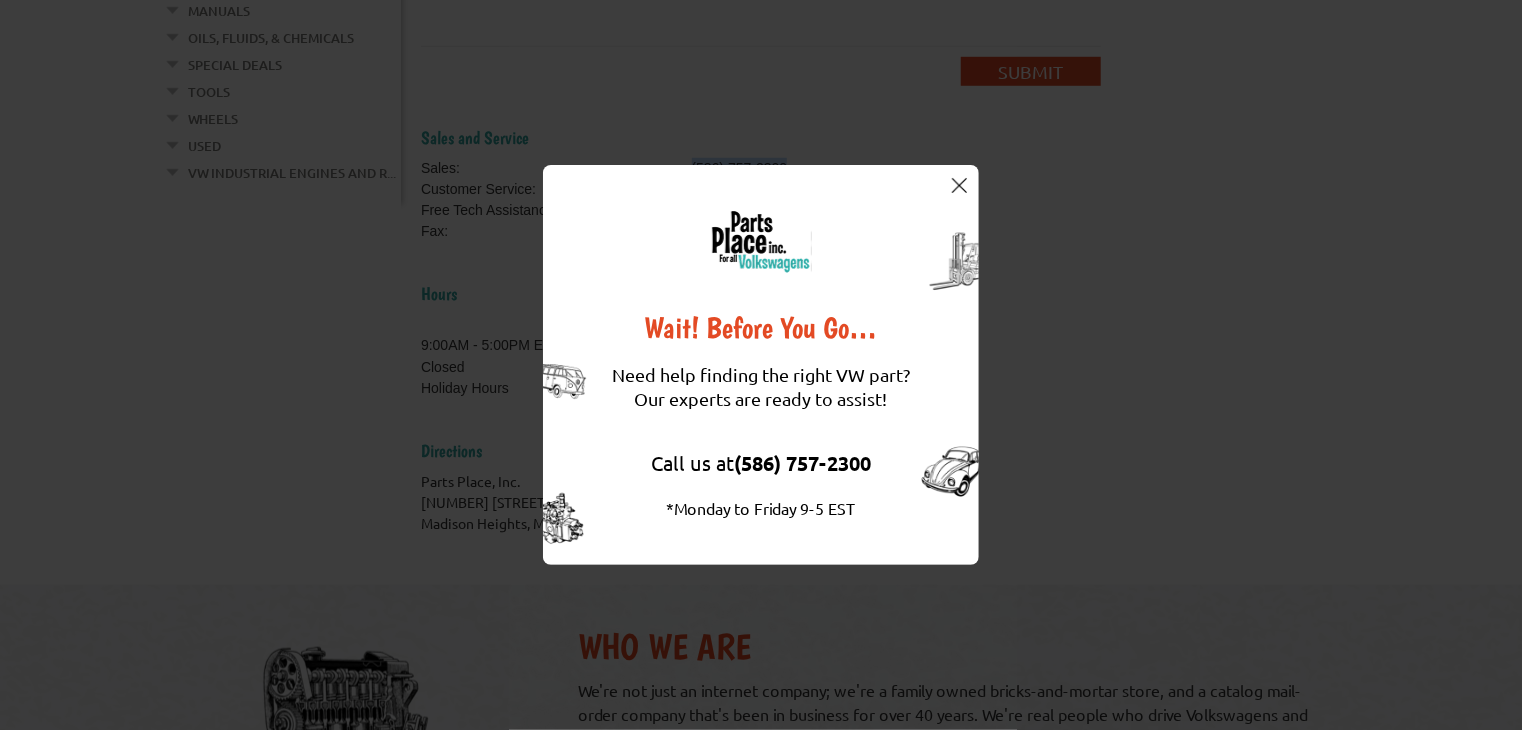 click at bounding box center [959, 185] 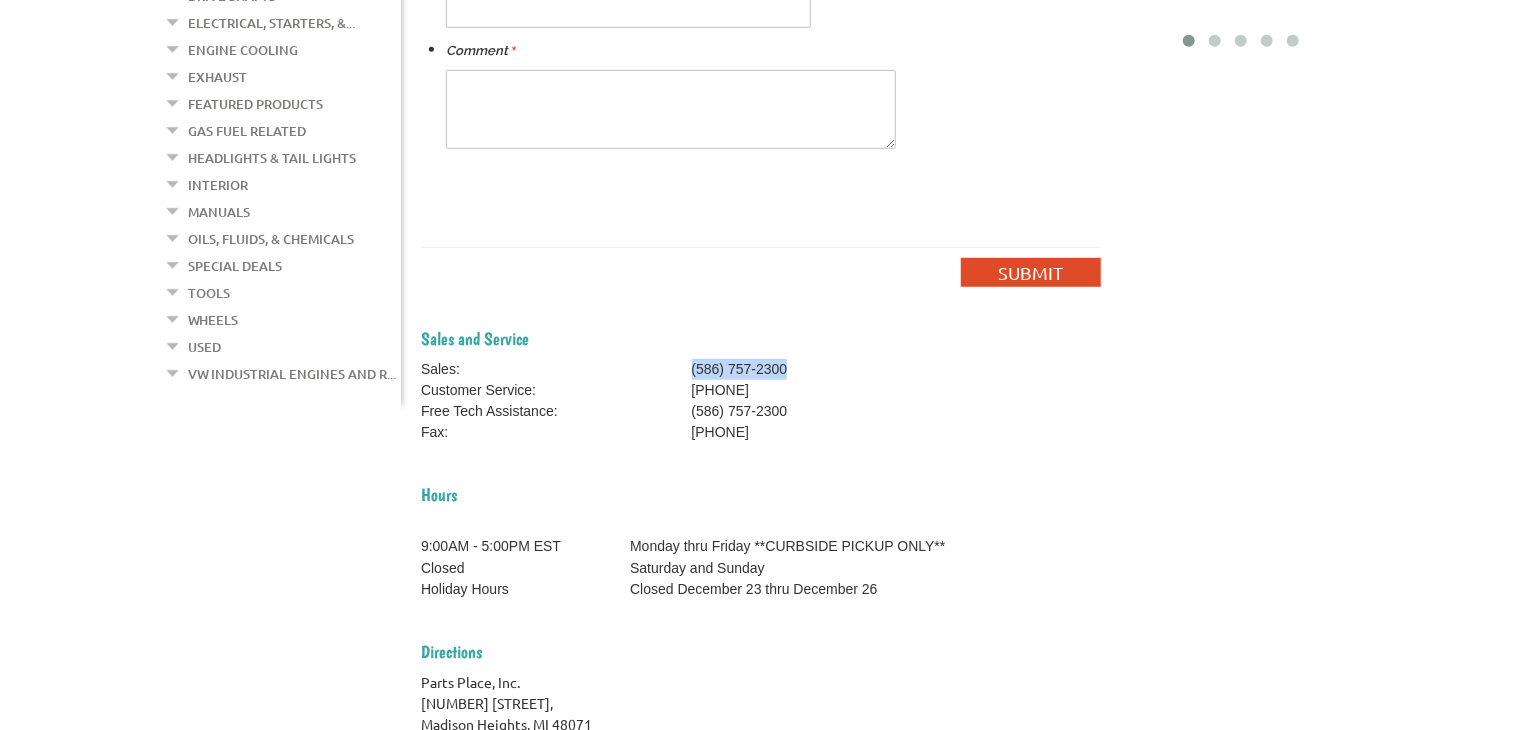 scroll, scrollTop: 0, scrollLeft: 0, axis: both 